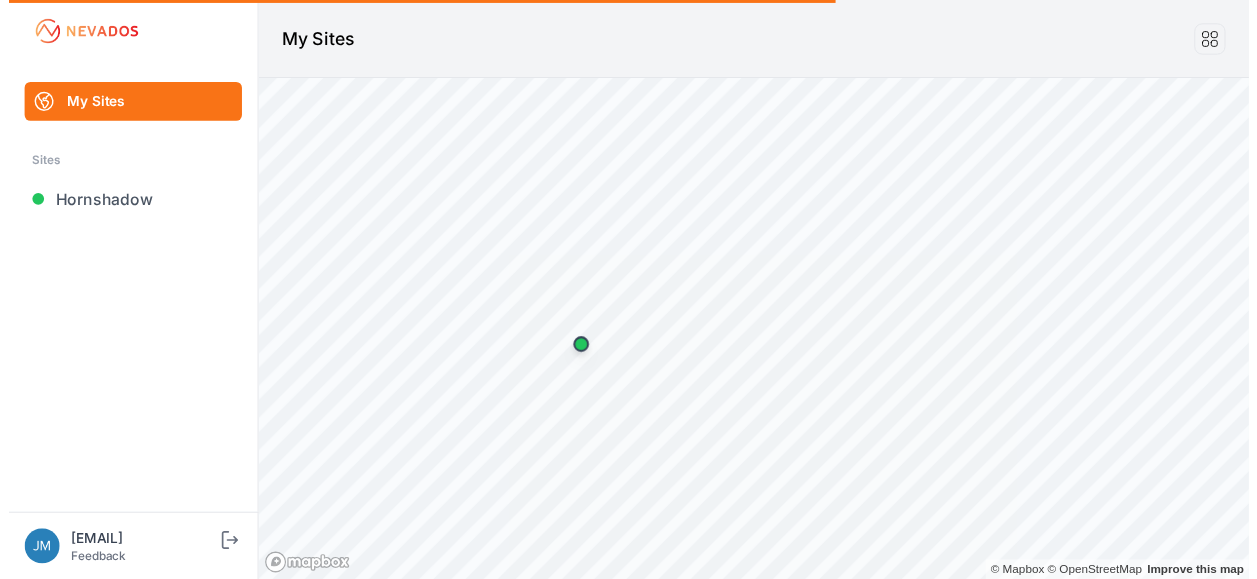 scroll, scrollTop: 0, scrollLeft: 0, axis: both 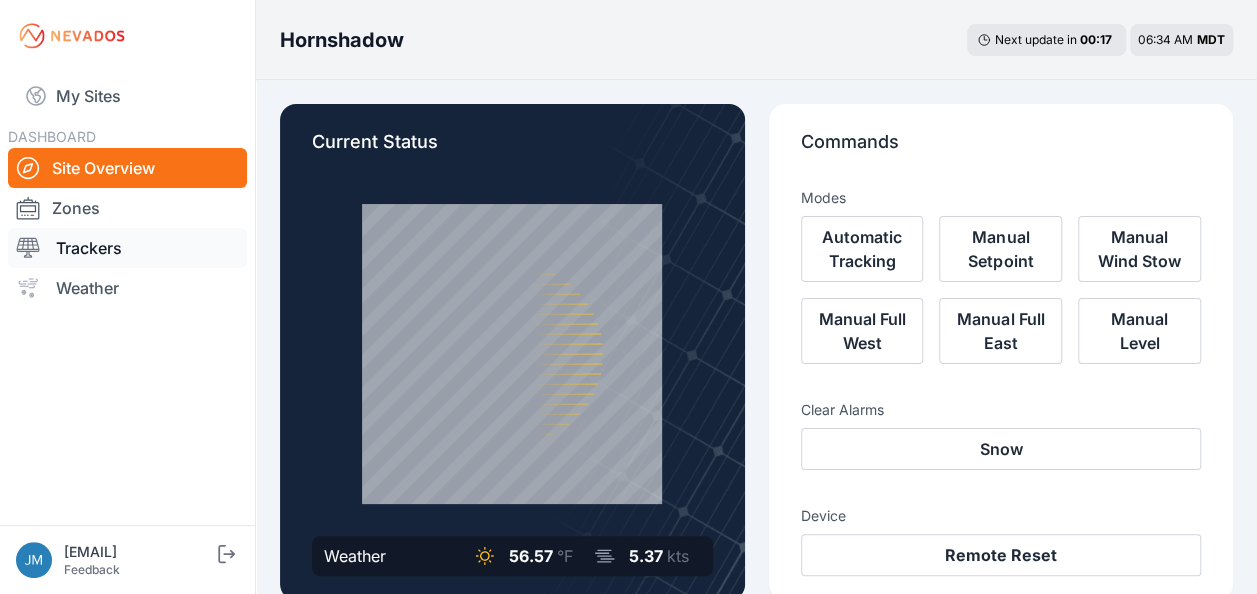click on "Trackers" at bounding box center (127, 248) 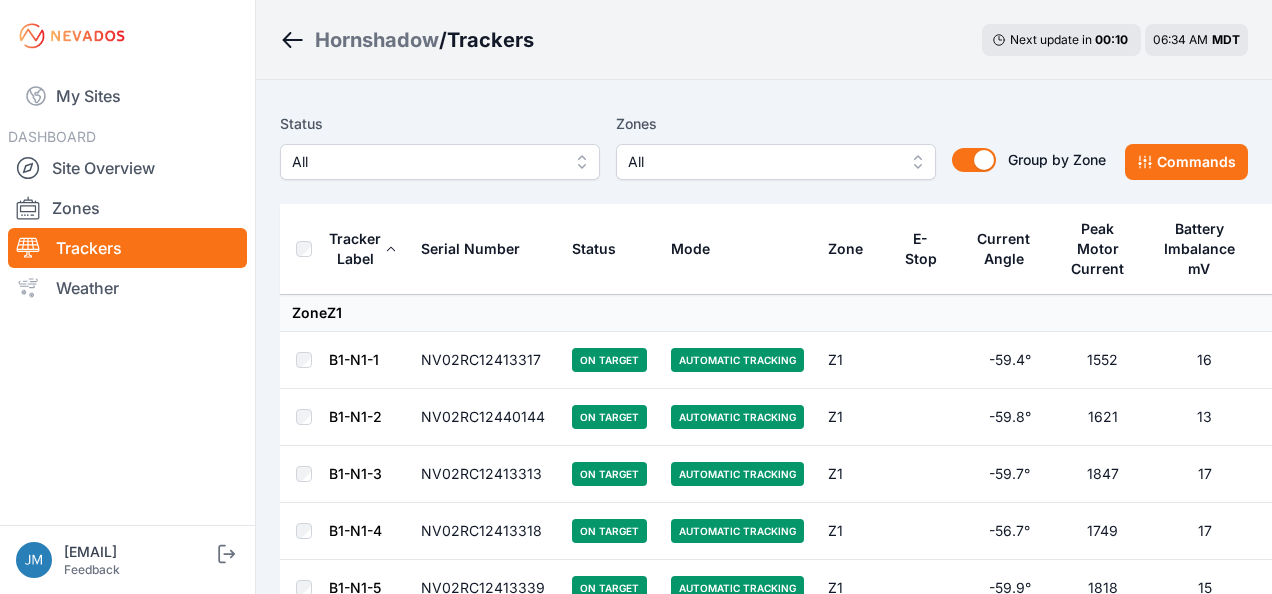 click on "All" at bounding box center (440, 162) 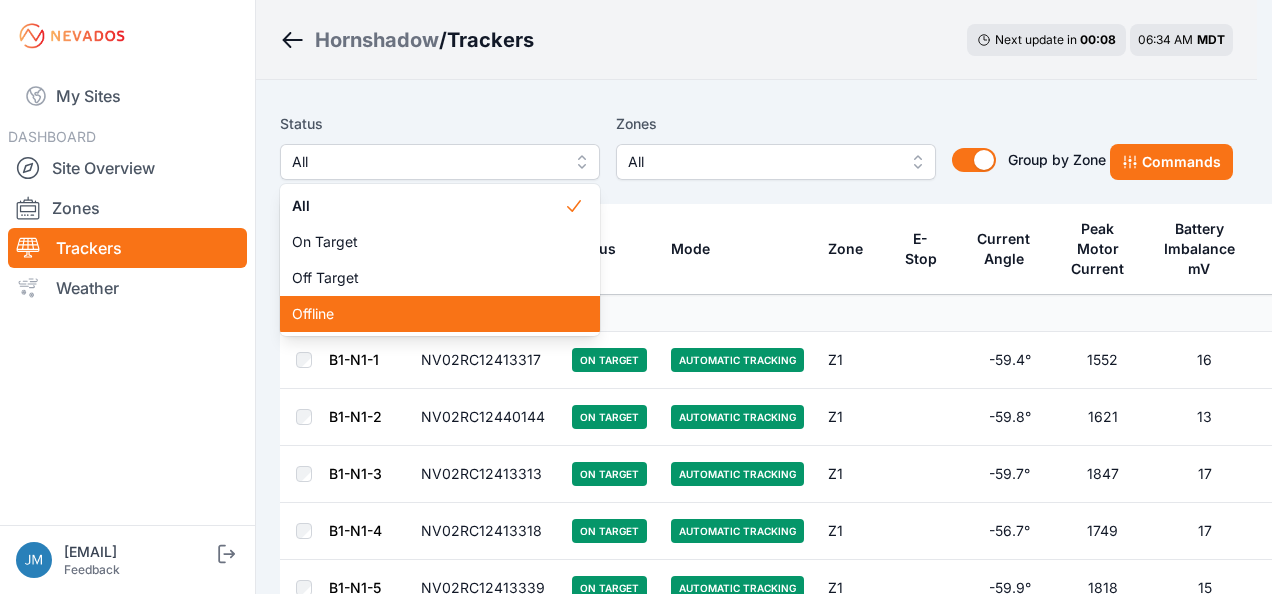 click on "Offline" at bounding box center (428, 314) 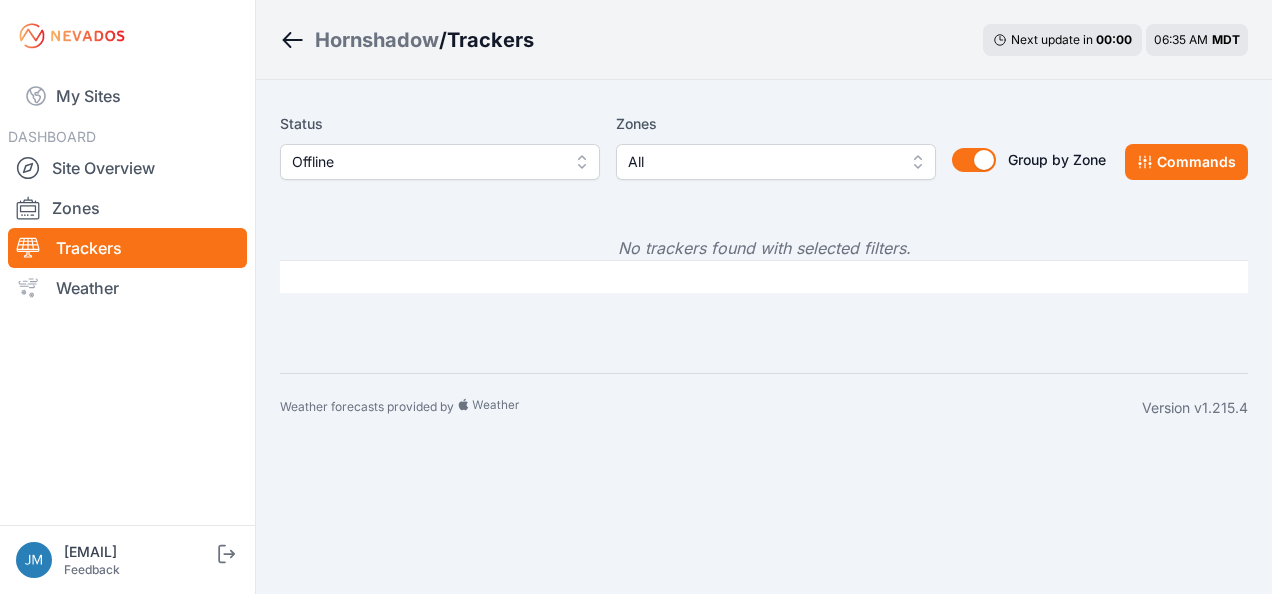 click on "Offline" at bounding box center (440, 162) 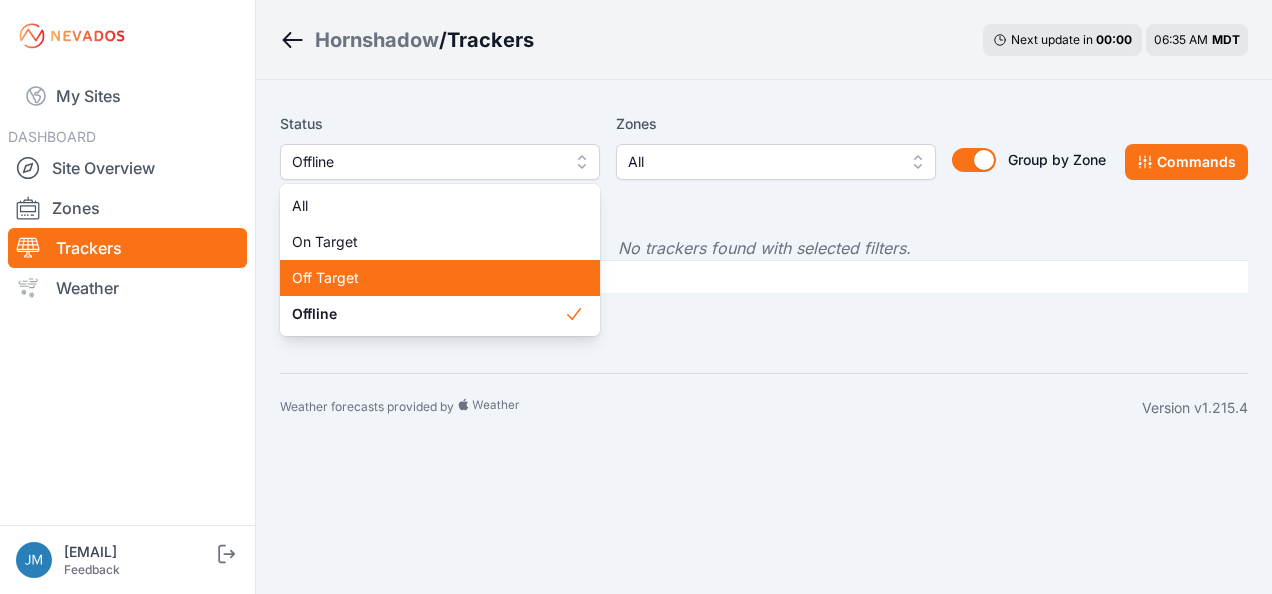 click on "Off Target" at bounding box center (428, 278) 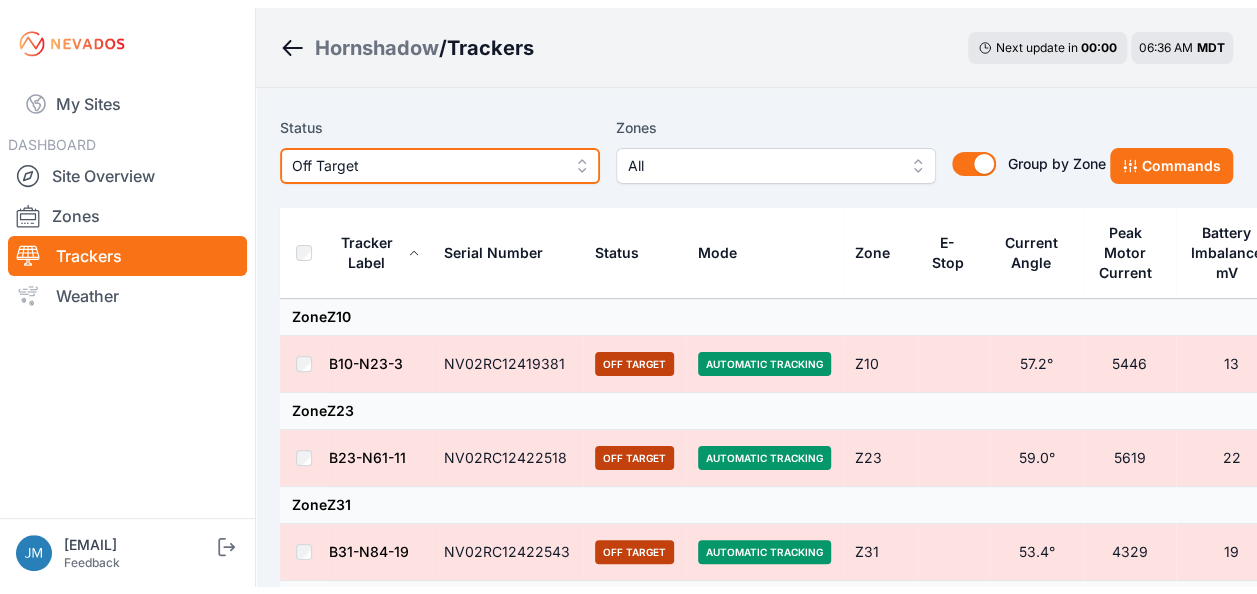 scroll, scrollTop: 0, scrollLeft: 0, axis: both 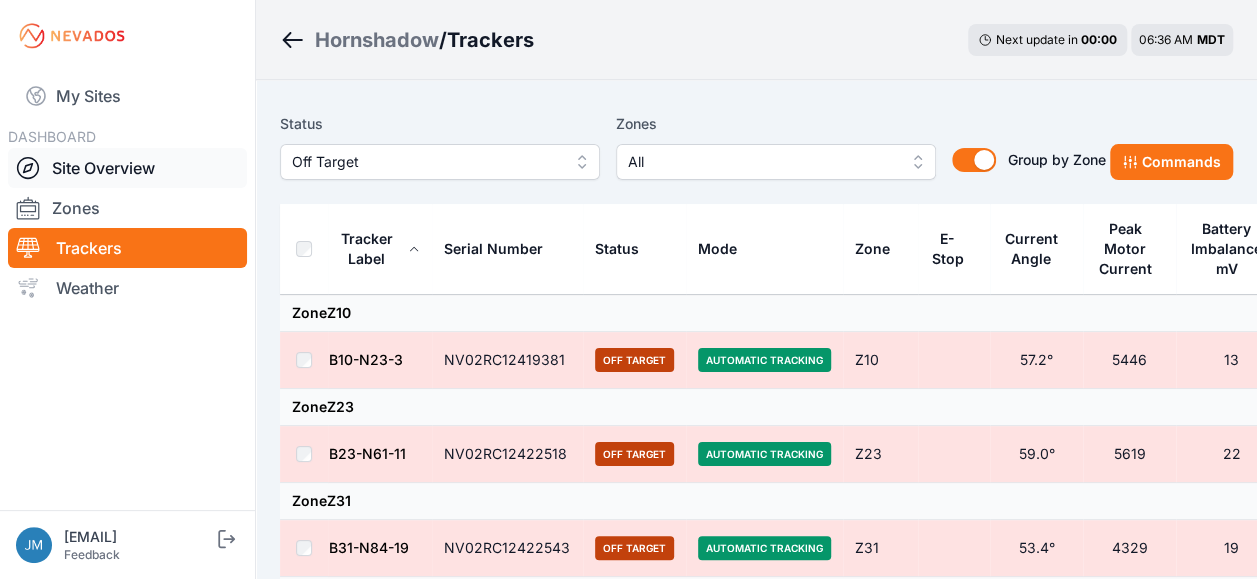 click on "Site Overview" at bounding box center (127, 168) 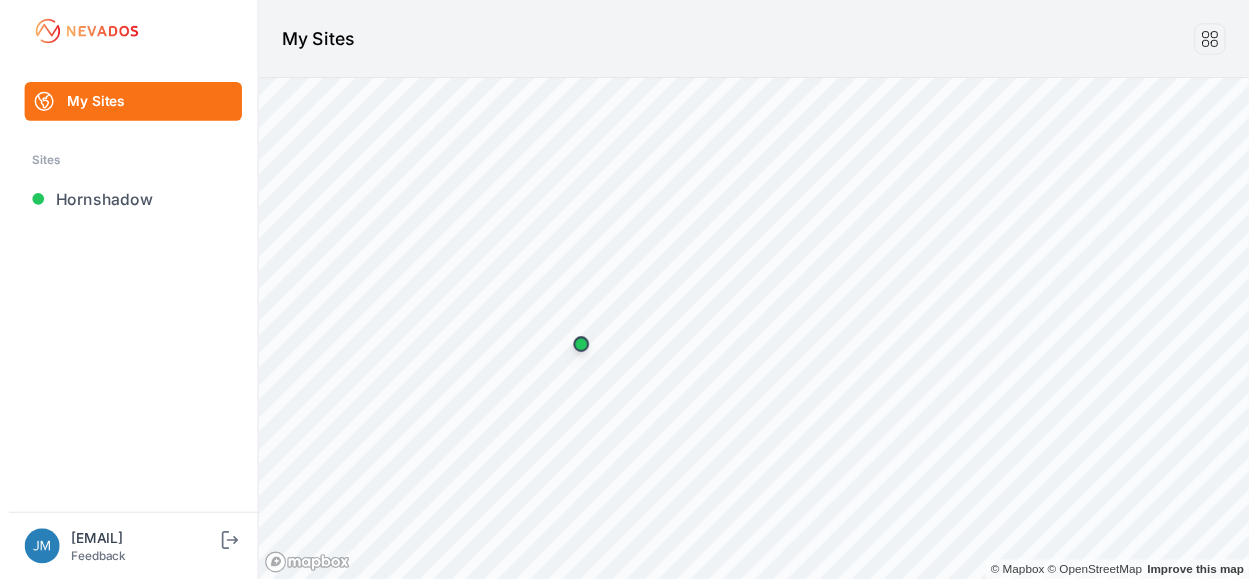 scroll, scrollTop: 0, scrollLeft: 0, axis: both 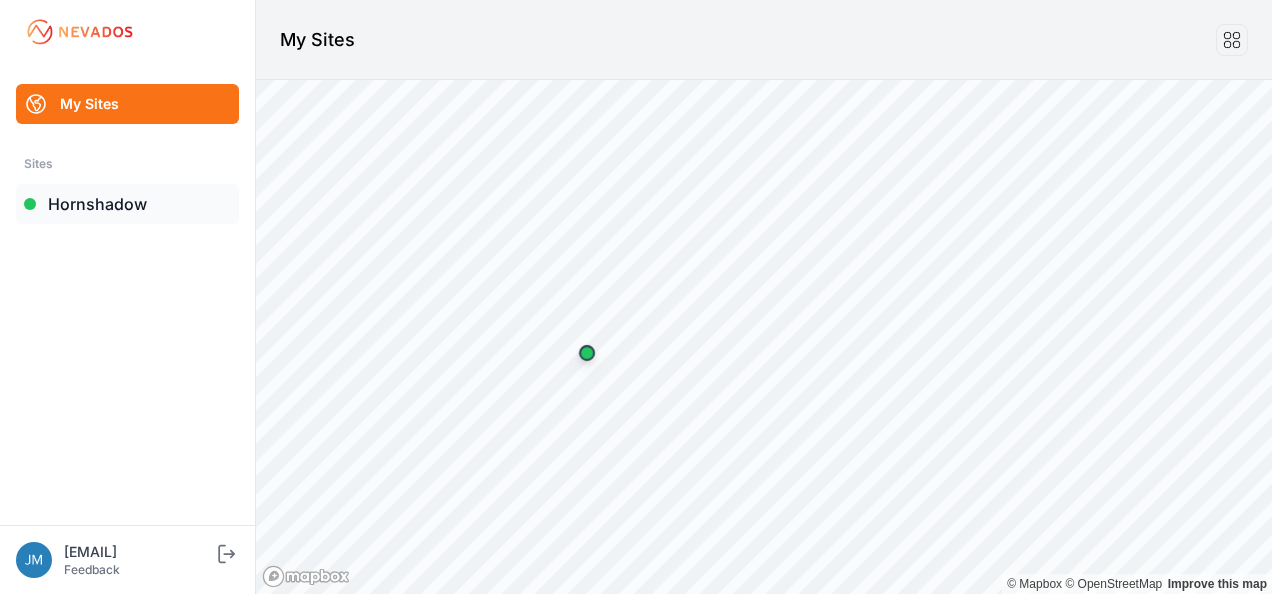 click on "Hornshadow" at bounding box center (127, 204) 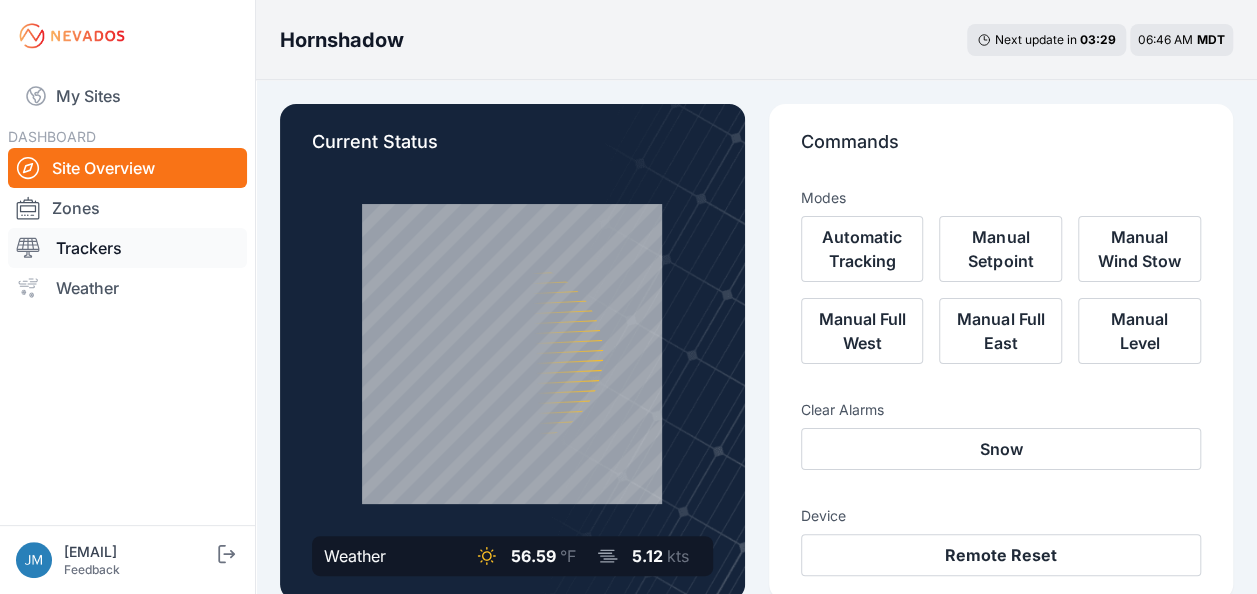 click on "Trackers" at bounding box center [127, 248] 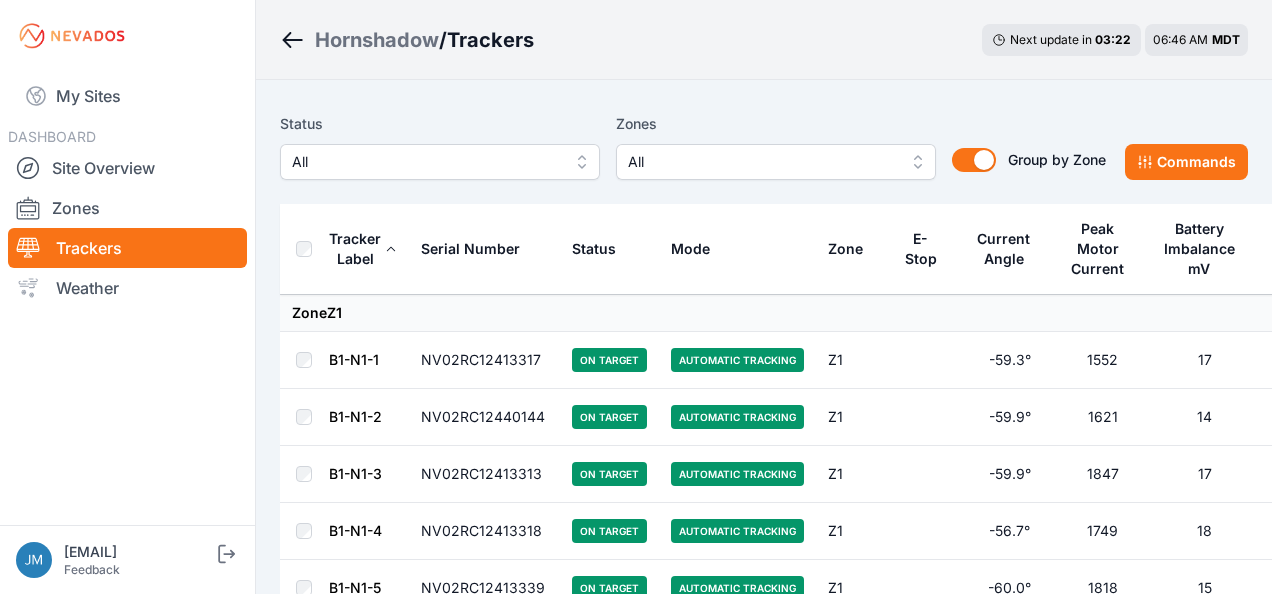 click on "All" at bounding box center [440, 162] 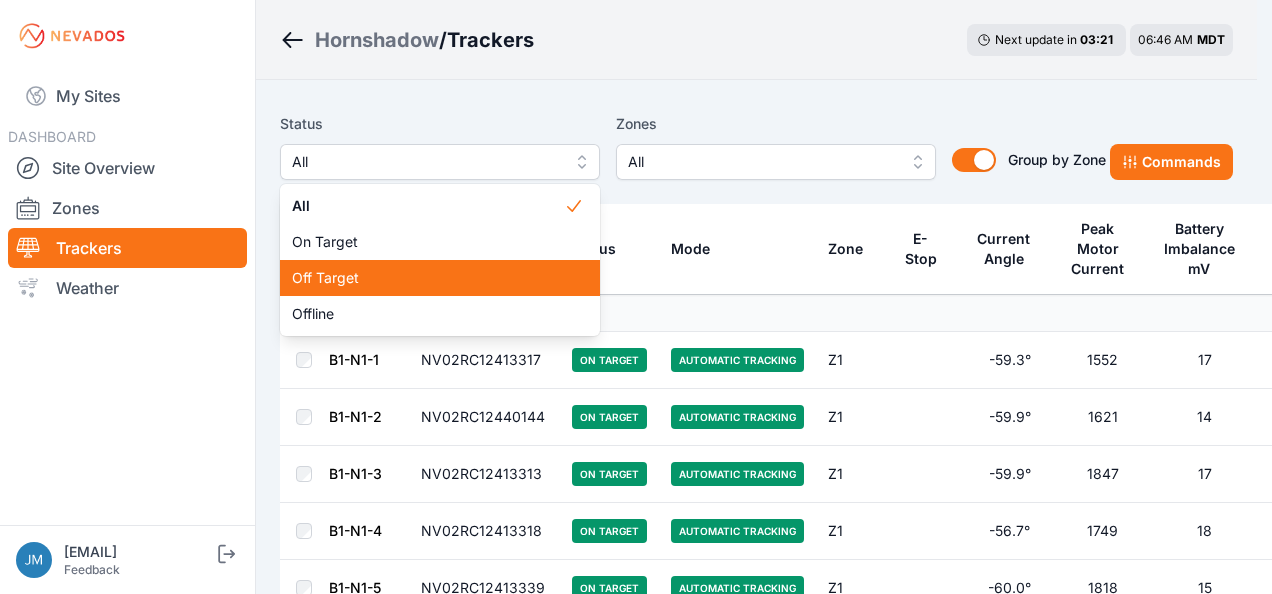 click on "Off Target" at bounding box center (428, 278) 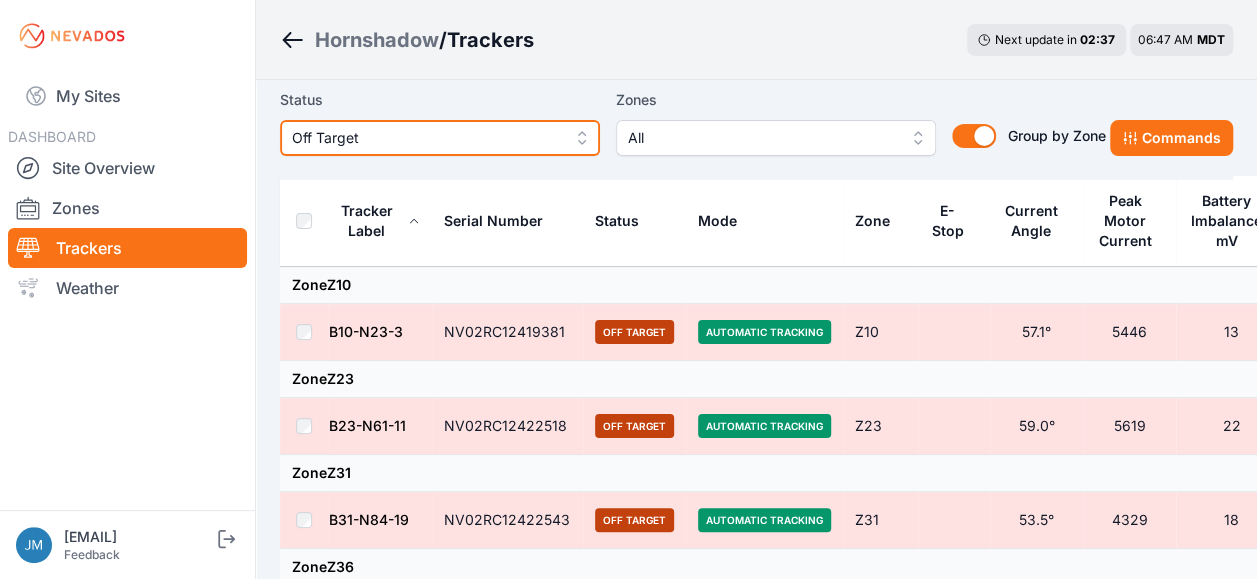 scroll, scrollTop: 0, scrollLeft: 0, axis: both 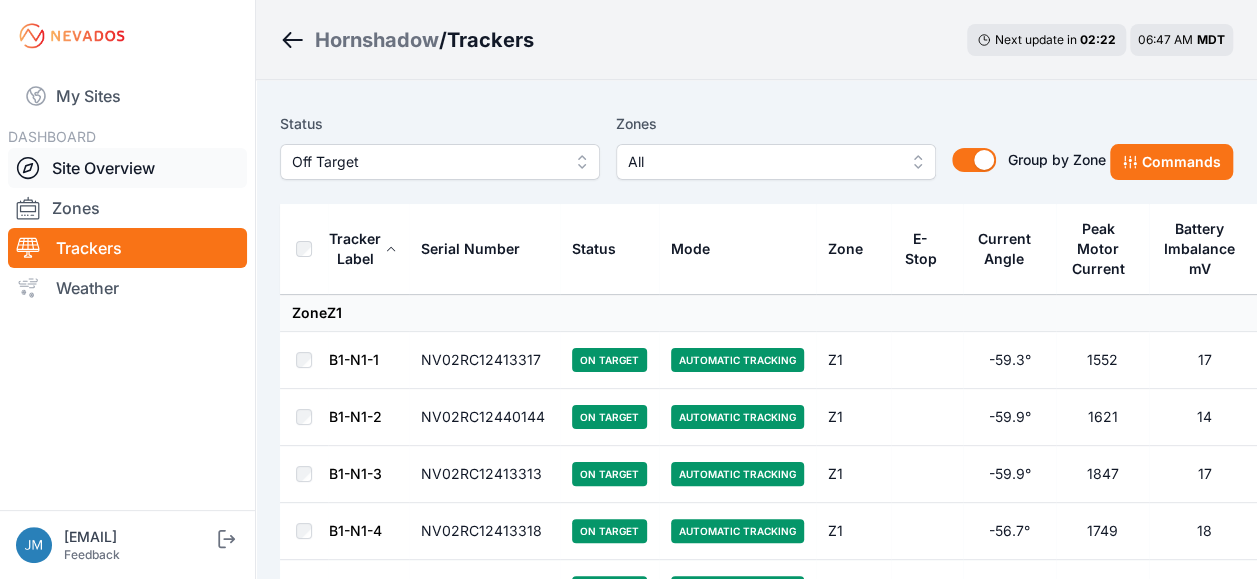 click on "Site Overview" at bounding box center (127, 168) 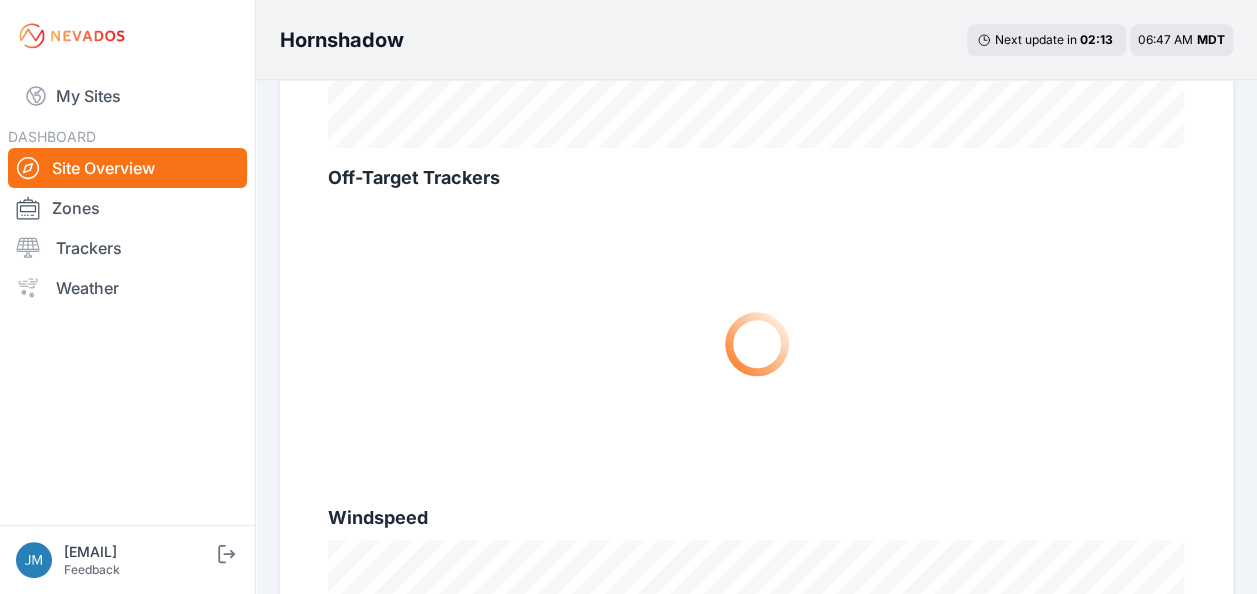 scroll, scrollTop: 900, scrollLeft: 0, axis: vertical 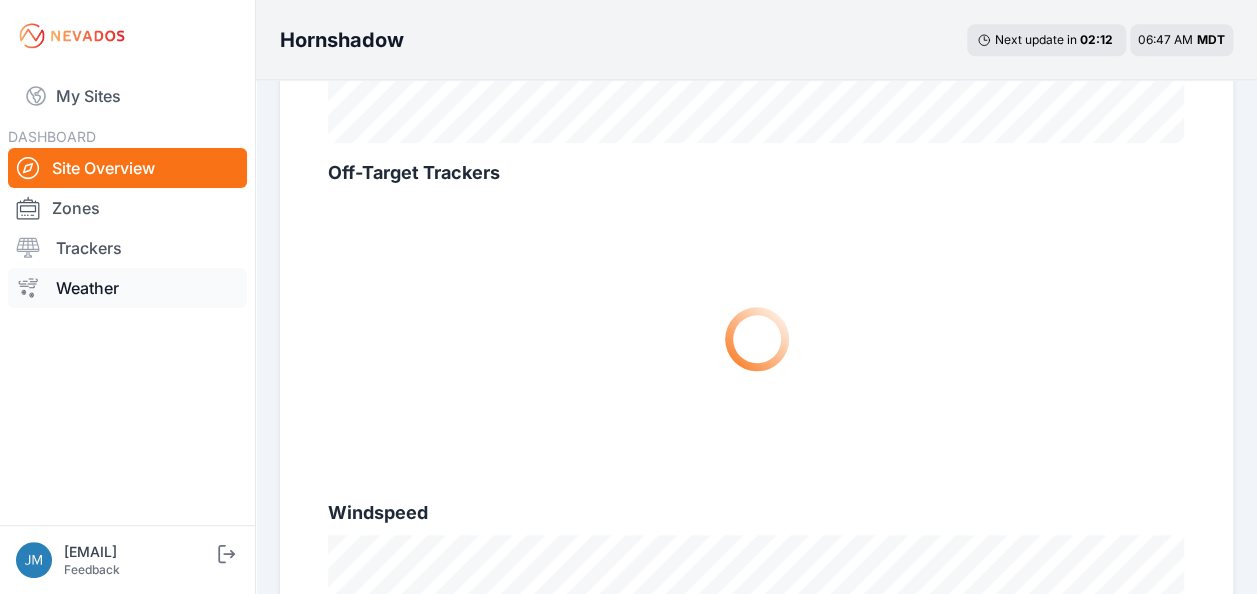 click on "Weather" at bounding box center (127, 288) 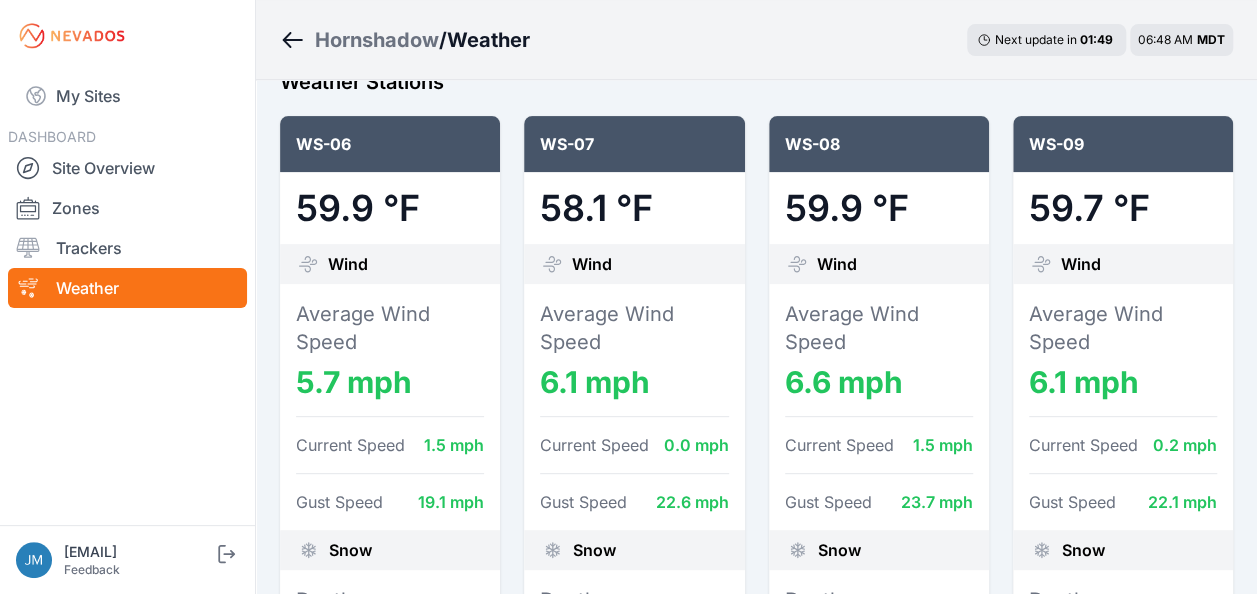 scroll, scrollTop: 0, scrollLeft: 0, axis: both 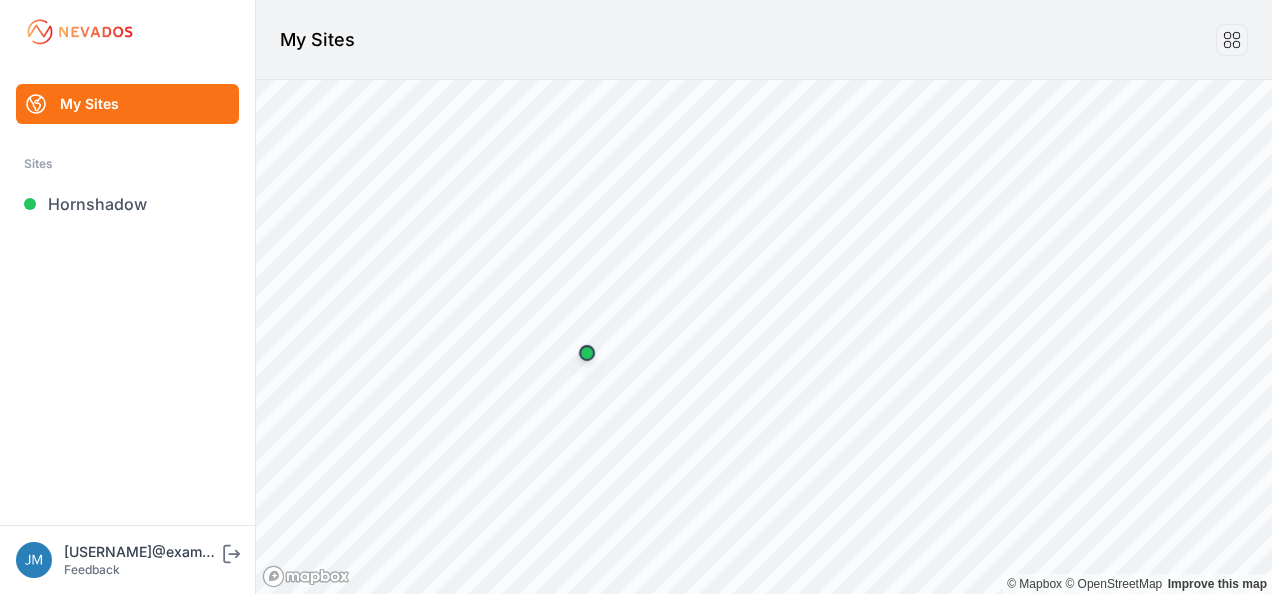 click on "Hornshadow" at bounding box center [127, 204] 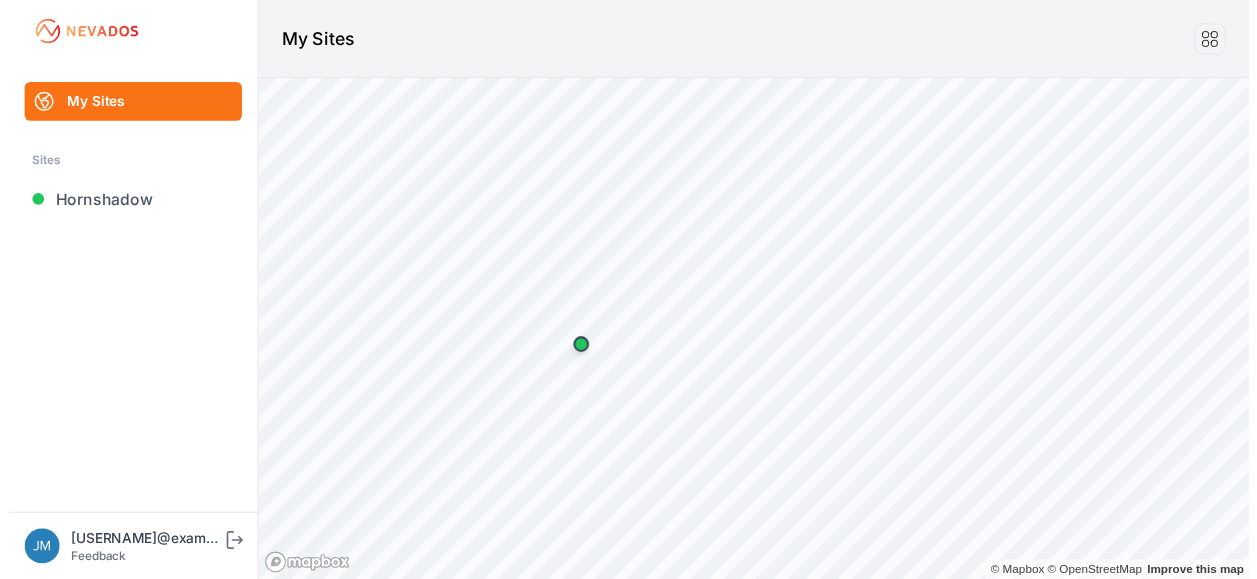 scroll, scrollTop: 0, scrollLeft: 0, axis: both 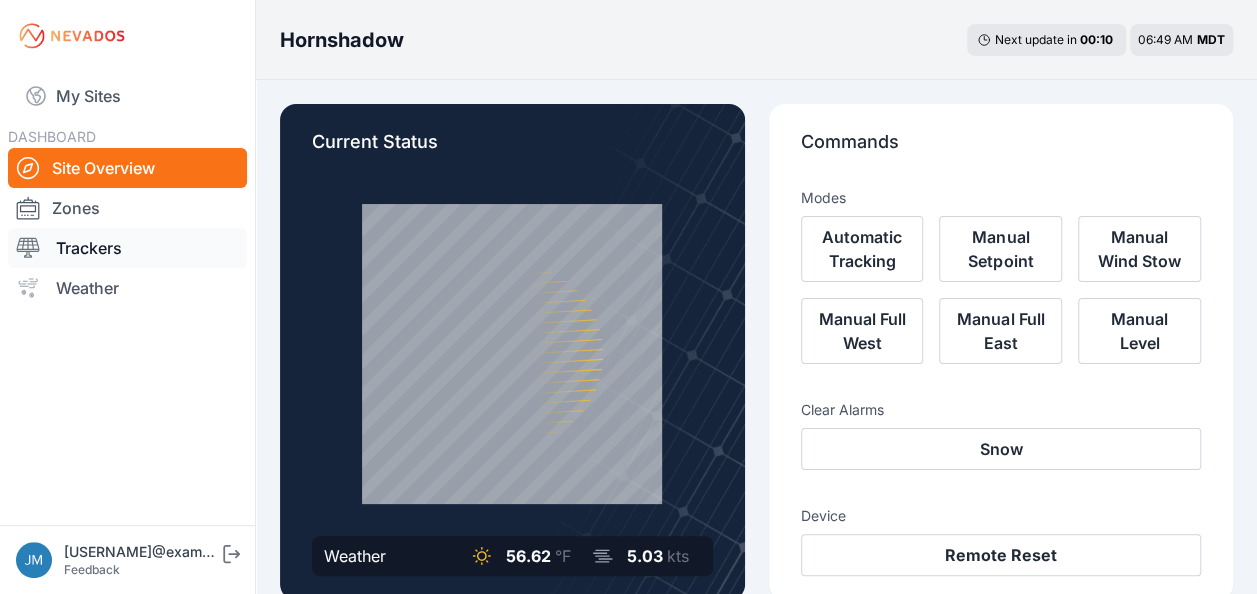 click on "Trackers" at bounding box center (127, 248) 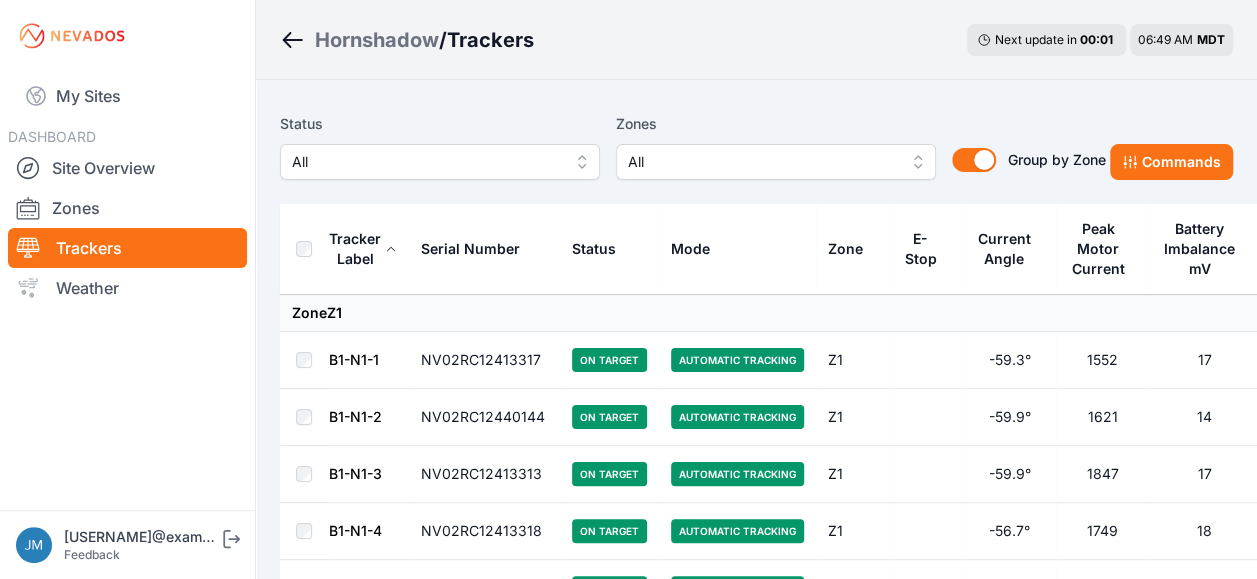 click on "All" at bounding box center [440, 162] 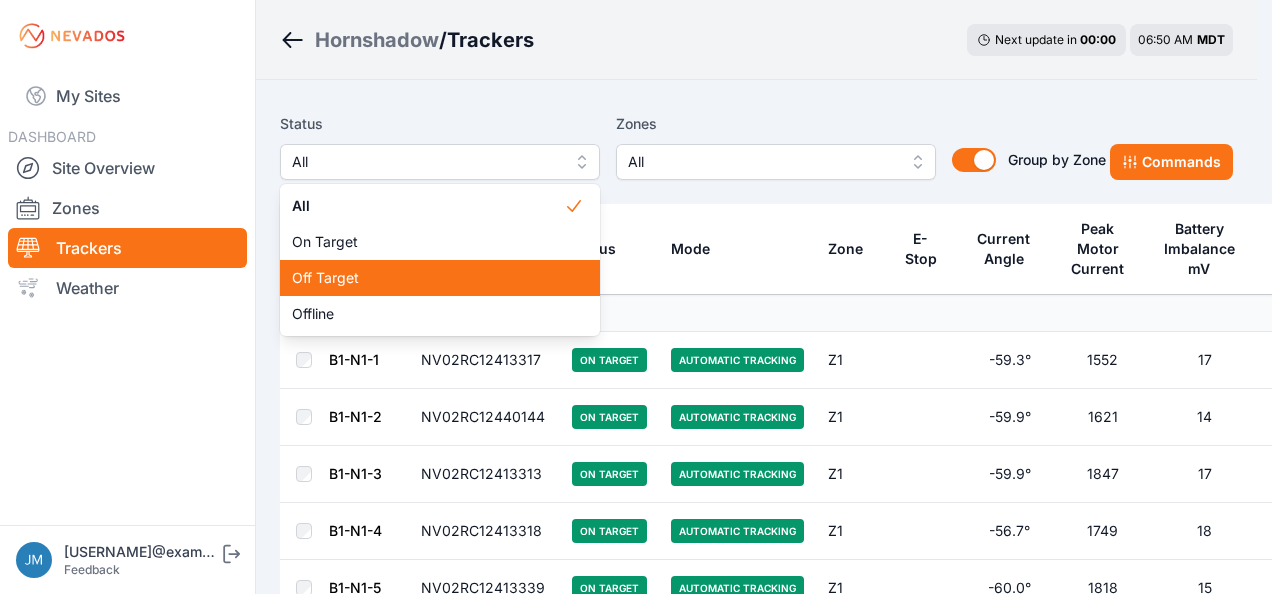 click on "Off Target" at bounding box center [428, 278] 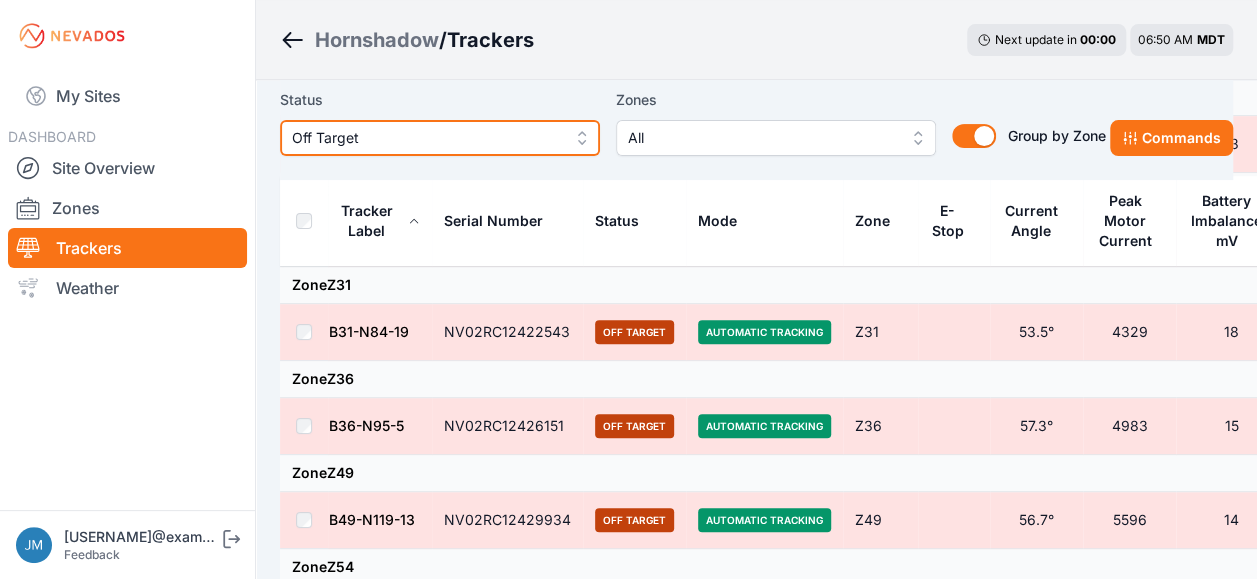 scroll, scrollTop: 0, scrollLeft: 0, axis: both 